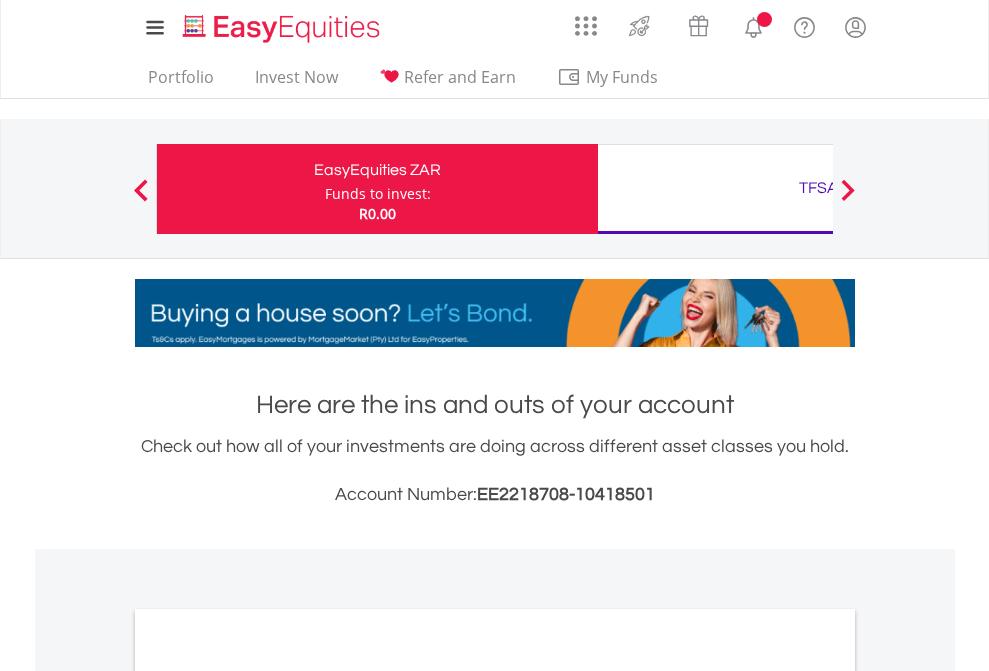 scroll, scrollTop: 0, scrollLeft: 0, axis: both 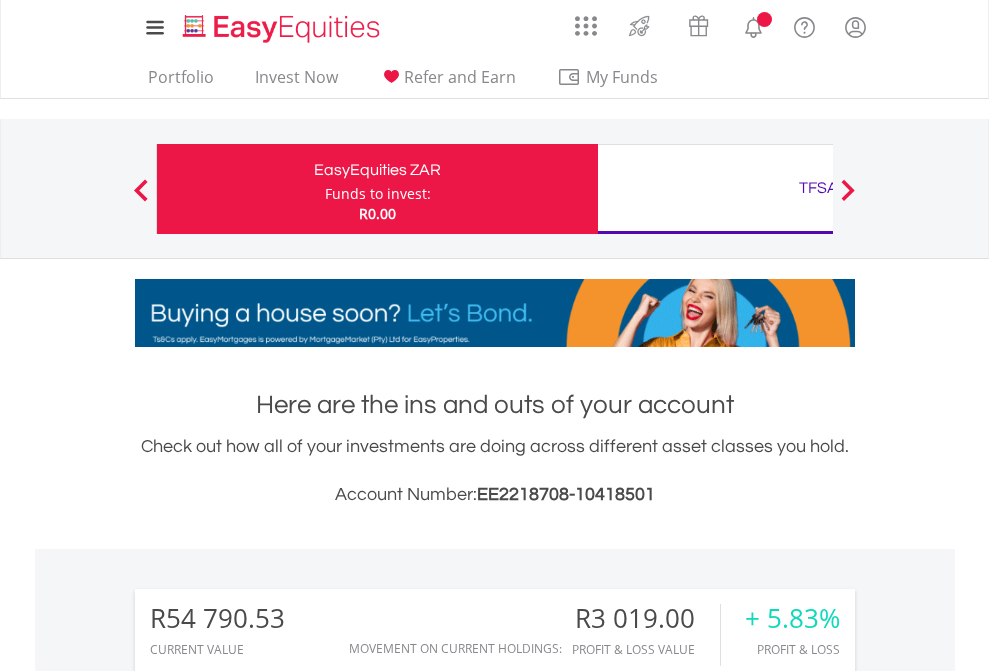 click on "Funds to invest:" at bounding box center (378, 194) 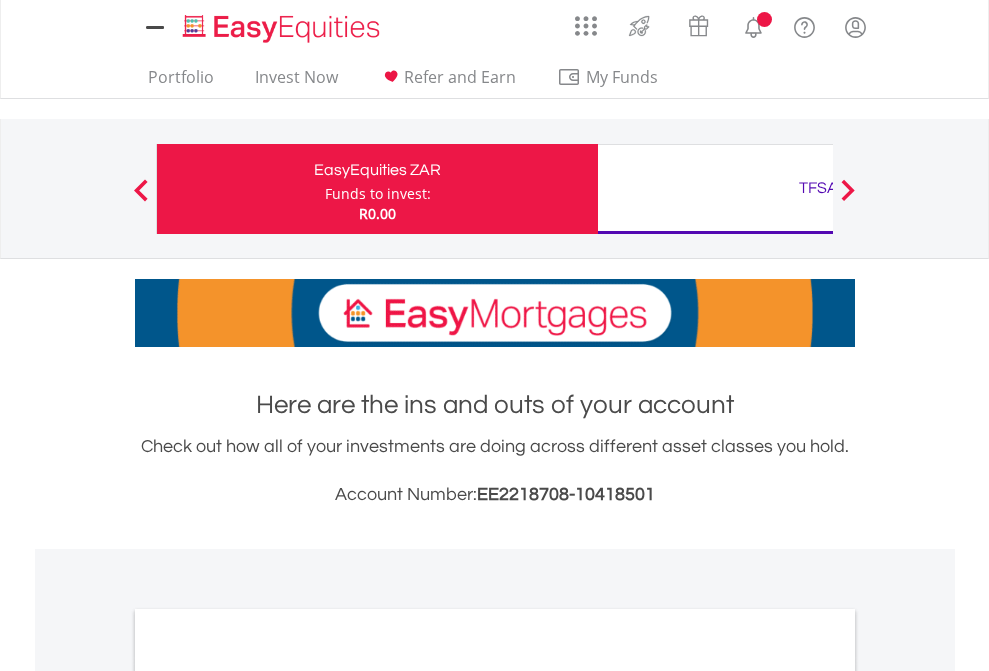 scroll, scrollTop: 0, scrollLeft: 0, axis: both 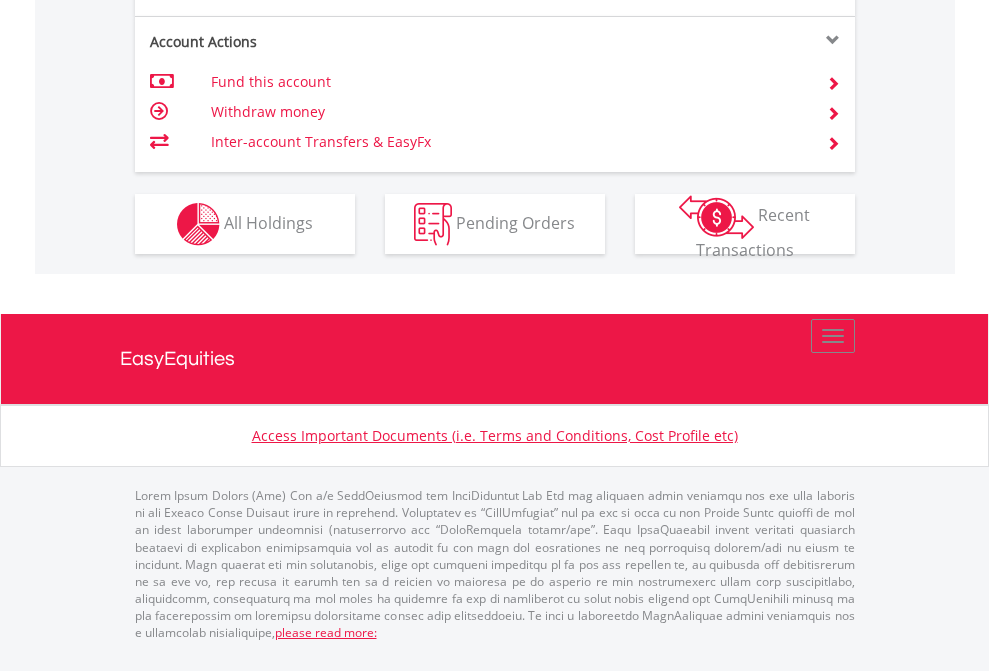 click on "Investment types" at bounding box center [706, -337] 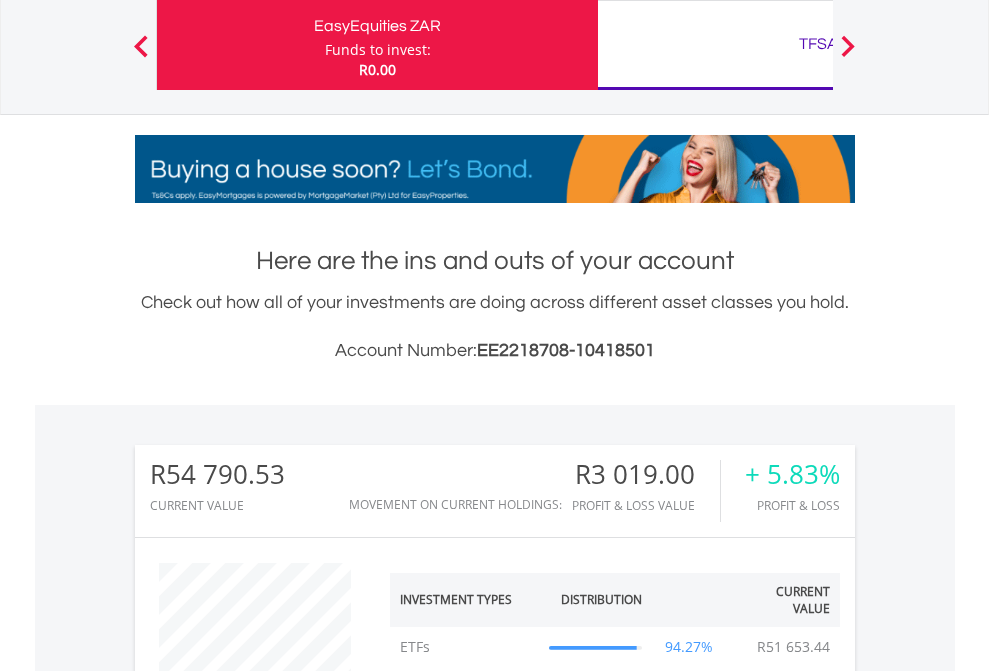 click on "TFSA" at bounding box center (818, 44) 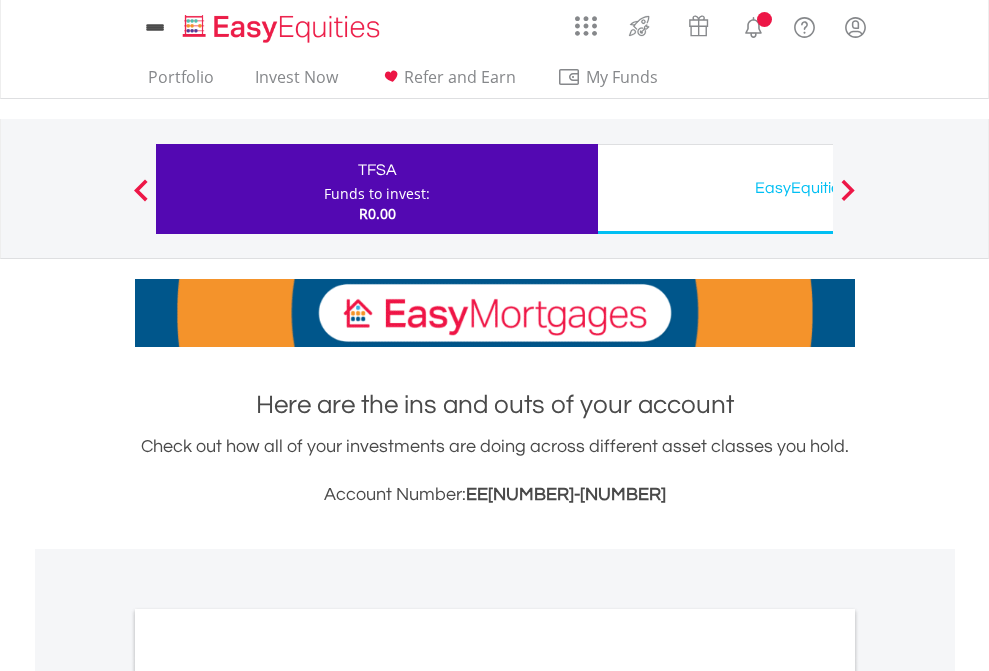 scroll, scrollTop: 0, scrollLeft: 0, axis: both 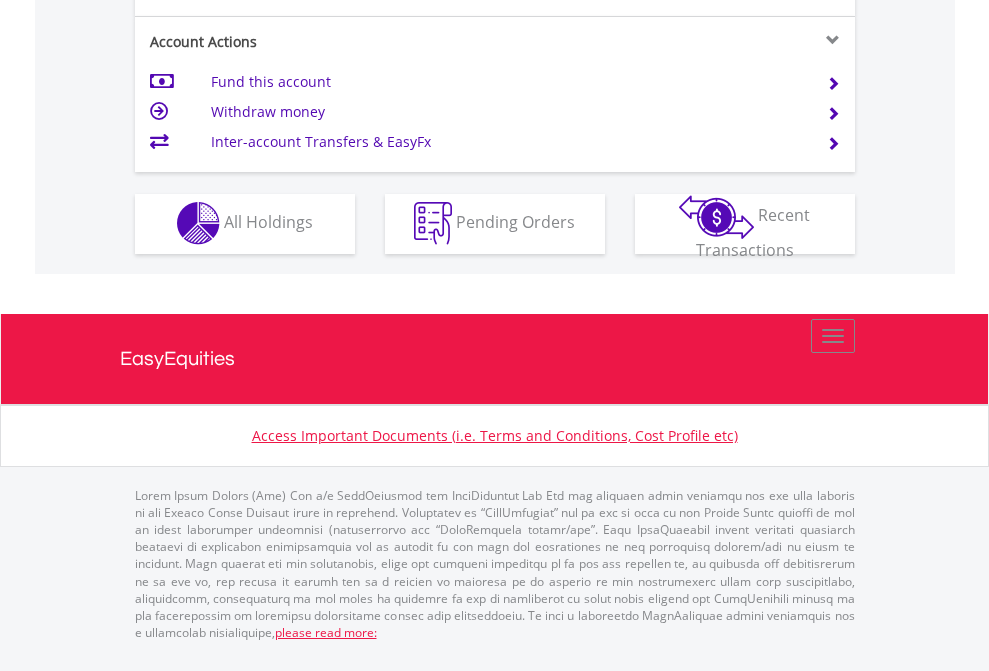 click on "Investment types" at bounding box center [706, -353] 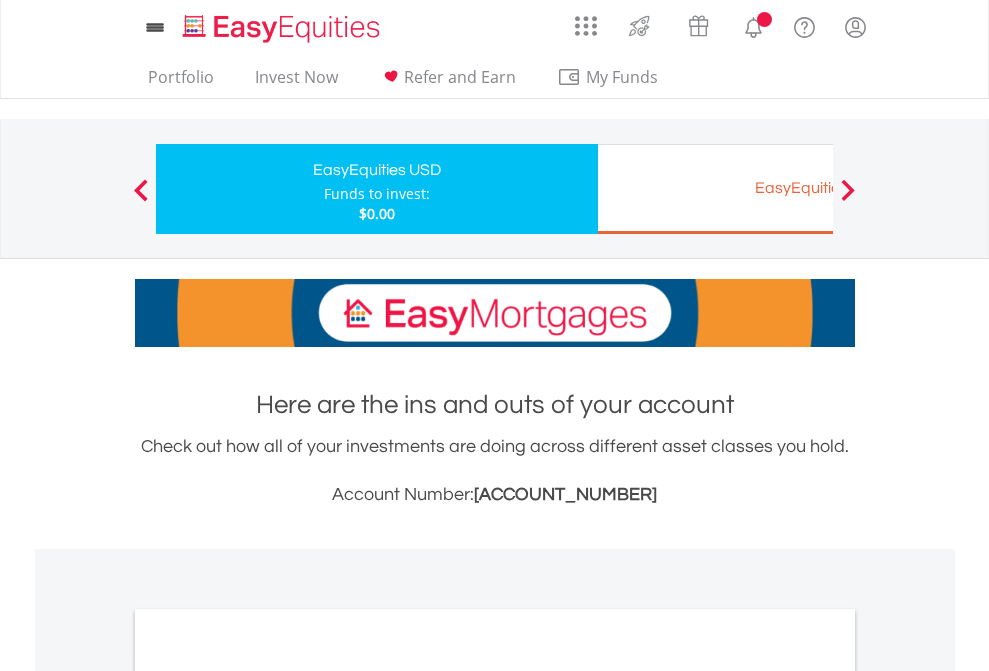 scroll, scrollTop: 0, scrollLeft: 0, axis: both 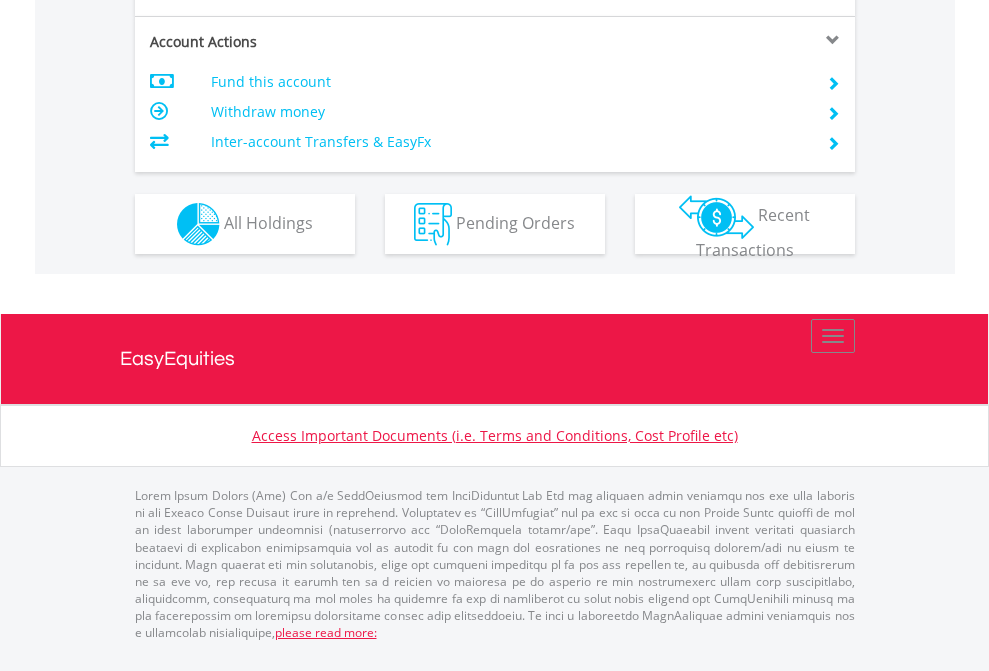 click on "Investment types" at bounding box center [706, -337] 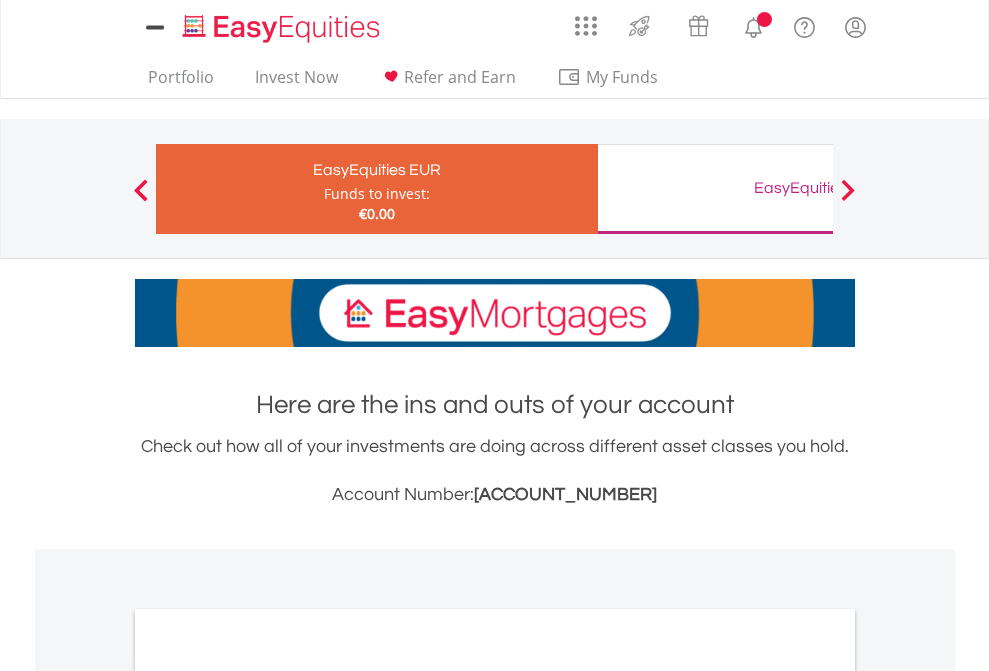 scroll, scrollTop: 0, scrollLeft: 0, axis: both 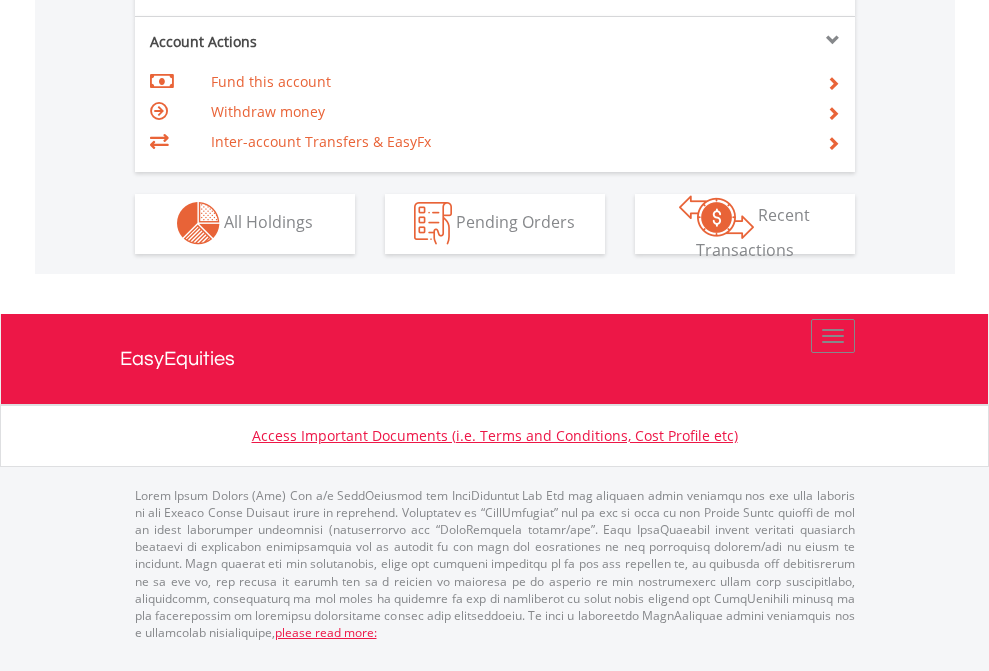 click on "Investment types" at bounding box center (706, -353) 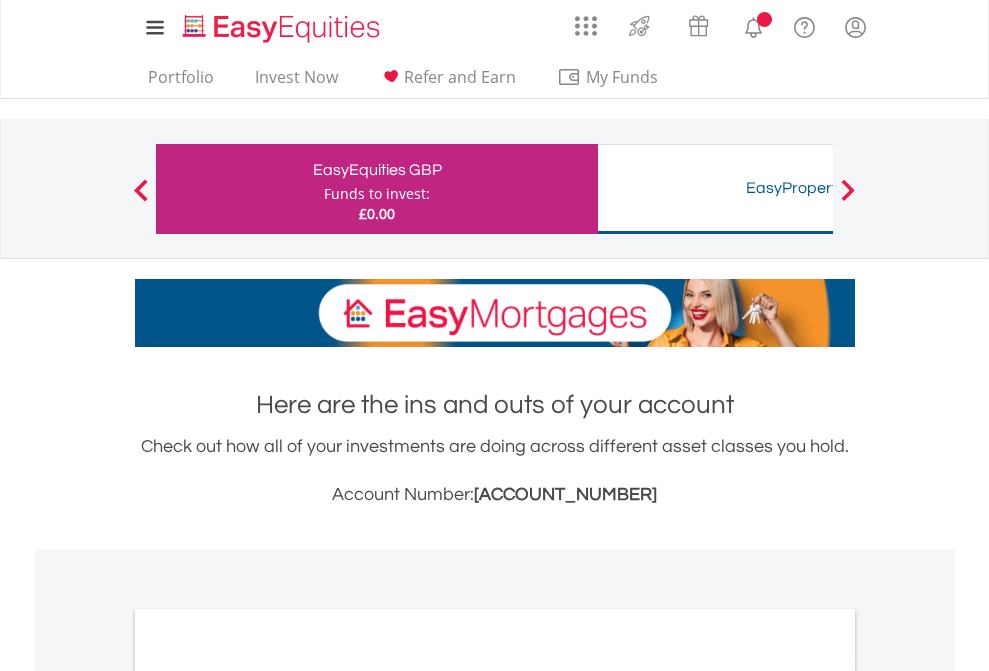 scroll, scrollTop: 0, scrollLeft: 0, axis: both 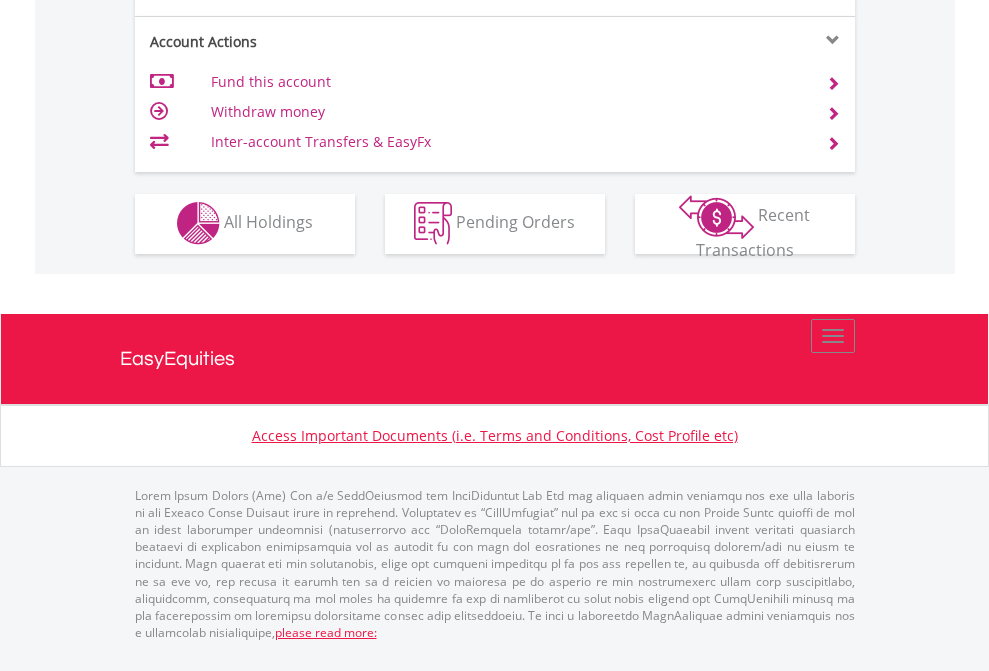 click on "Investment types" at bounding box center (706, -353) 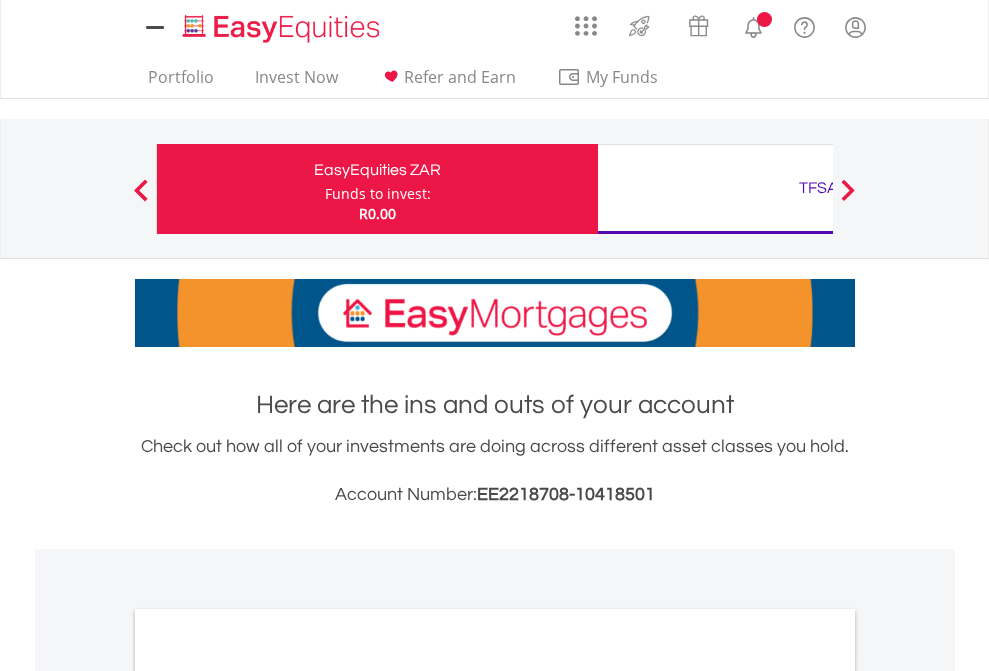 scroll, scrollTop: 0, scrollLeft: 0, axis: both 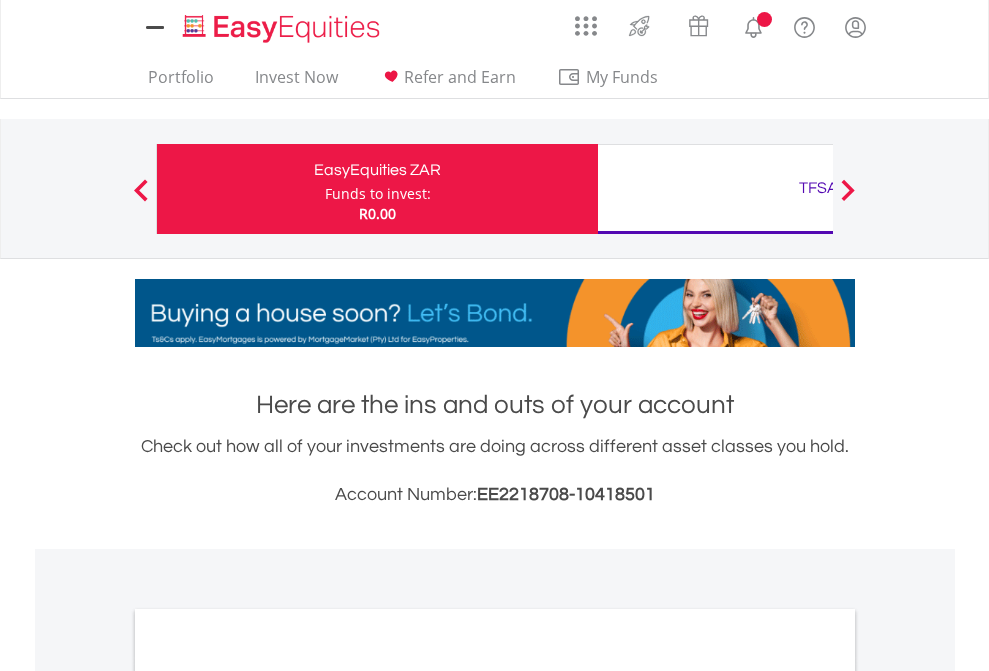 click on "All Holdings" at bounding box center (268, 1096) 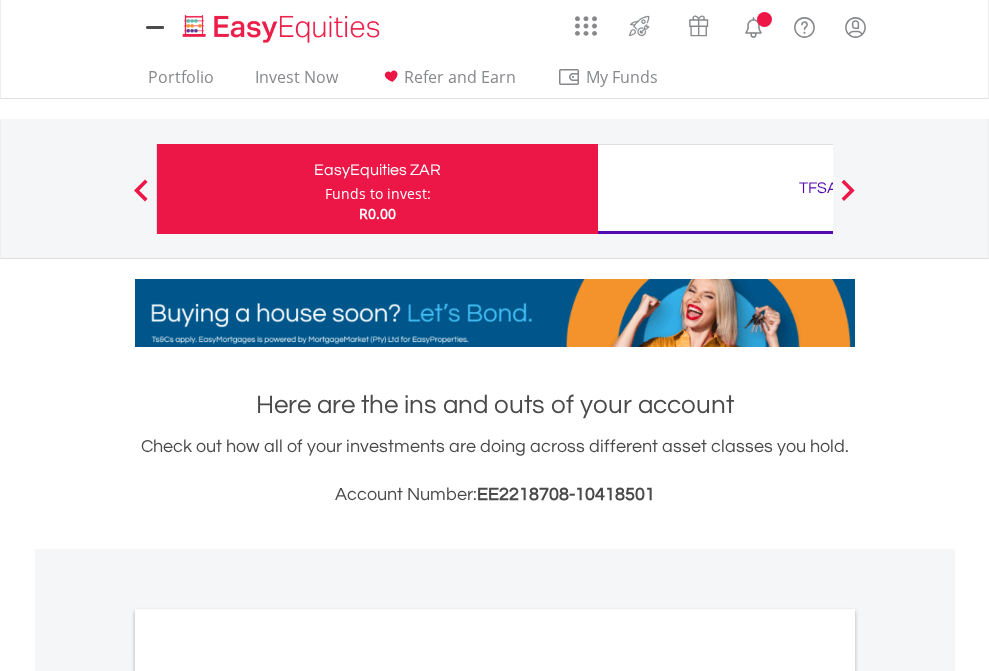 scroll, scrollTop: 1202, scrollLeft: 0, axis: vertical 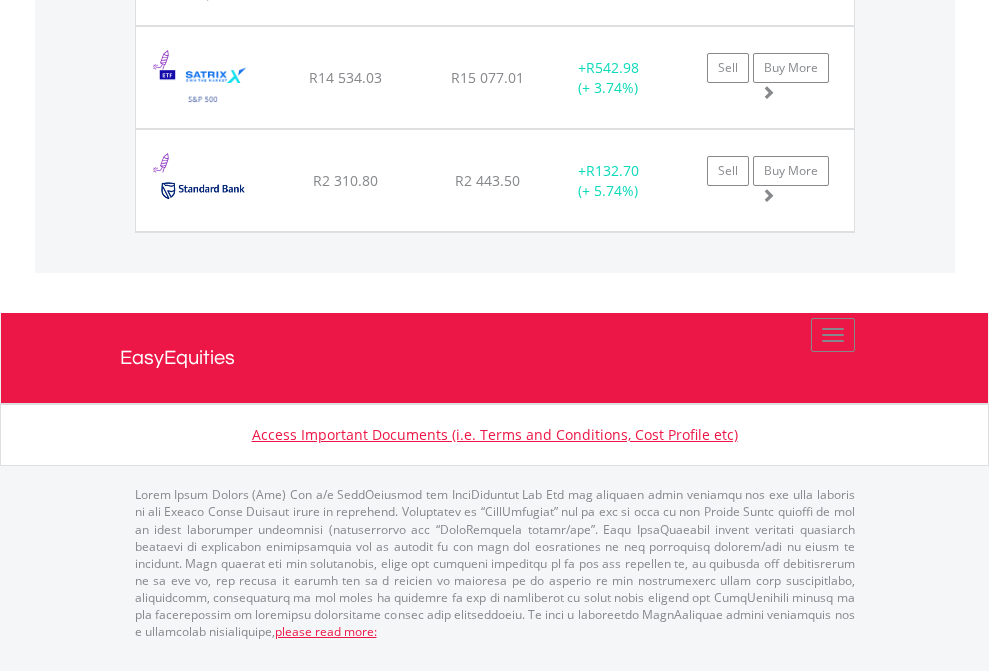 click on "TFSA" at bounding box center (818, -1997) 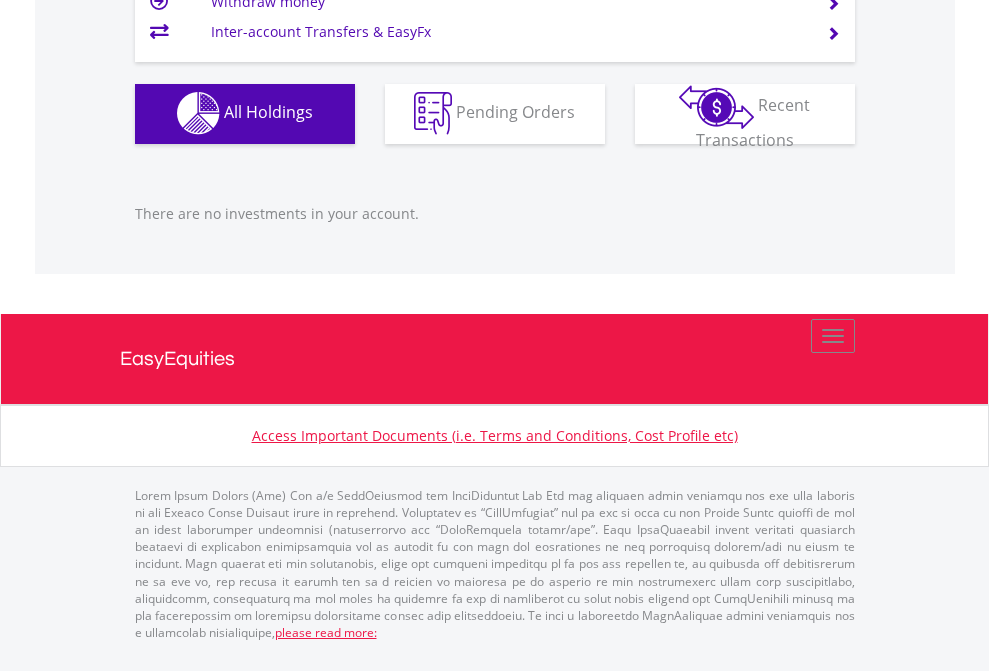 scroll, scrollTop: 1980, scrollLeft: 0, axis: vertical 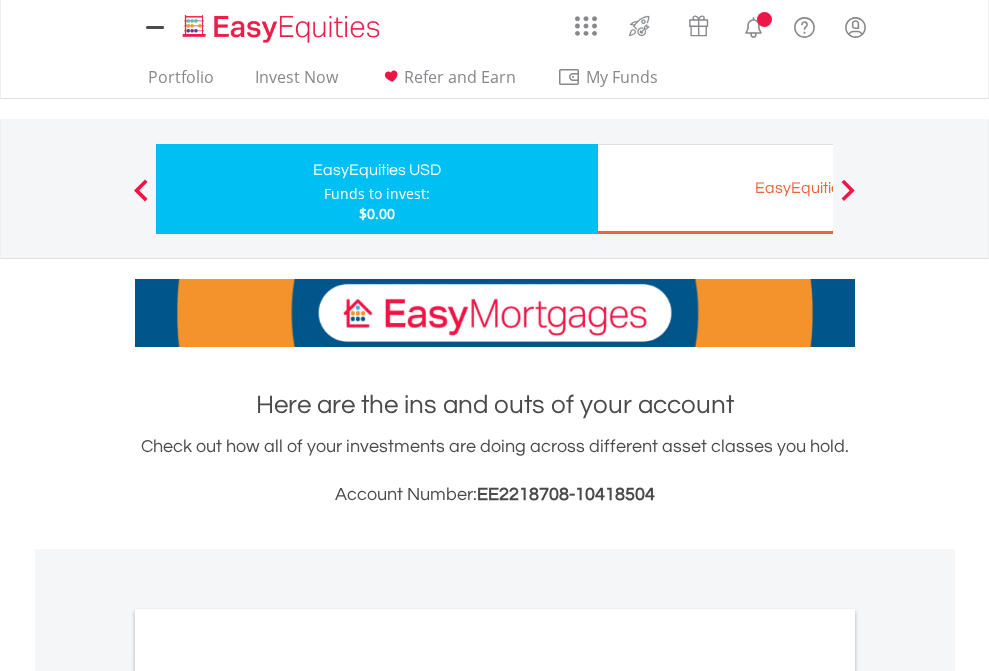 click on "All Holdings" at bounding box center [268, 1096] 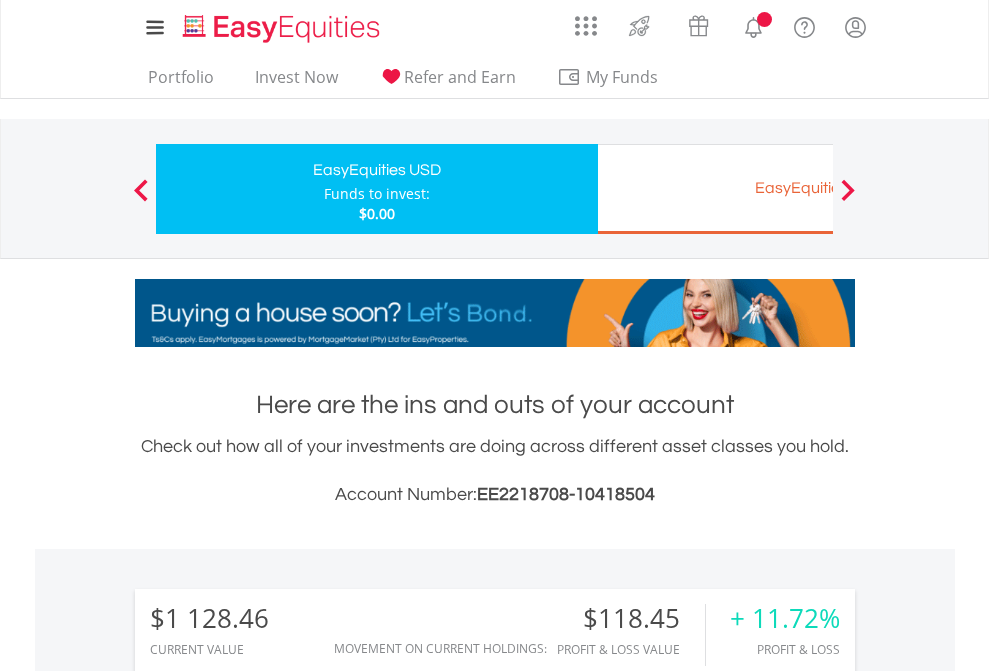 scroll, scrollTop: 1533, scrollLeft: 0, axis: vertical 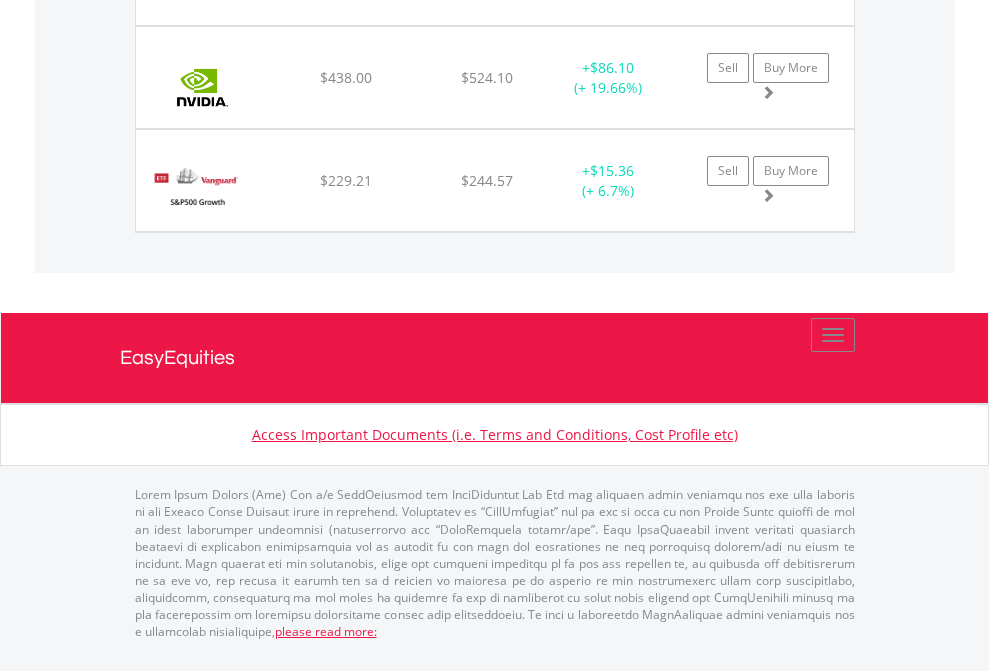 click on "EasyEquities EUR" at bounding box center [818, -1688] 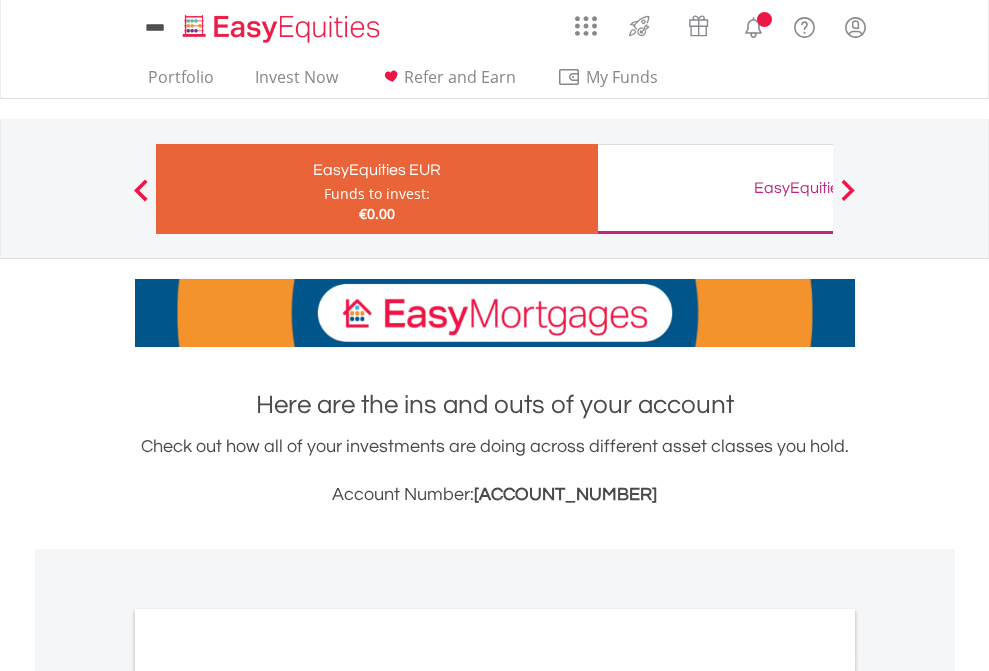 scroll, scrollTop: 1202, scrollLeft: 0, axis: vertical 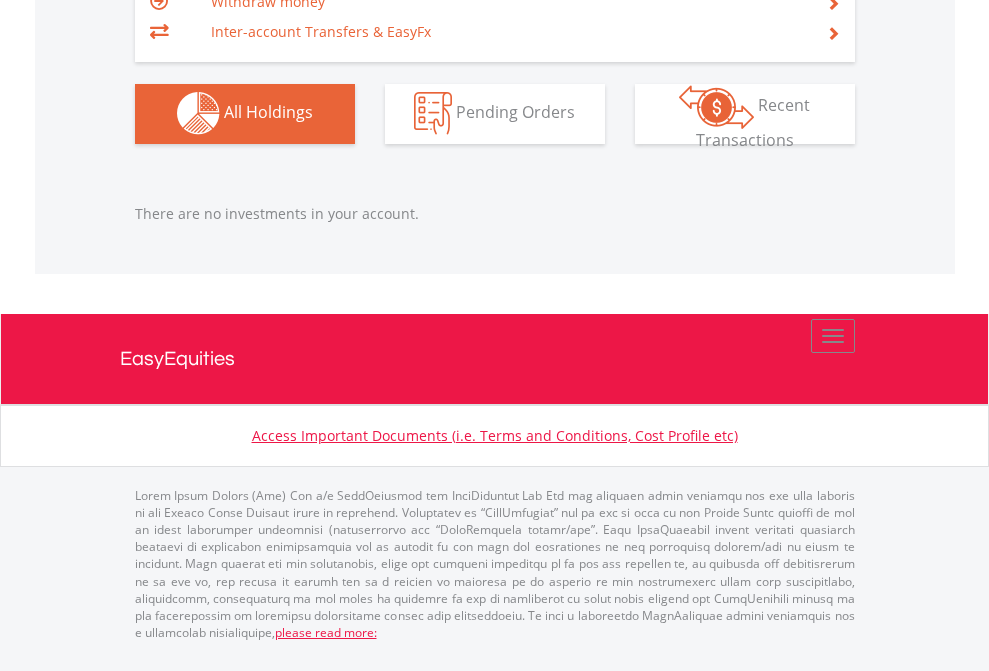 click on "EasyEquities GBP" at bounding box center [818, -1142] 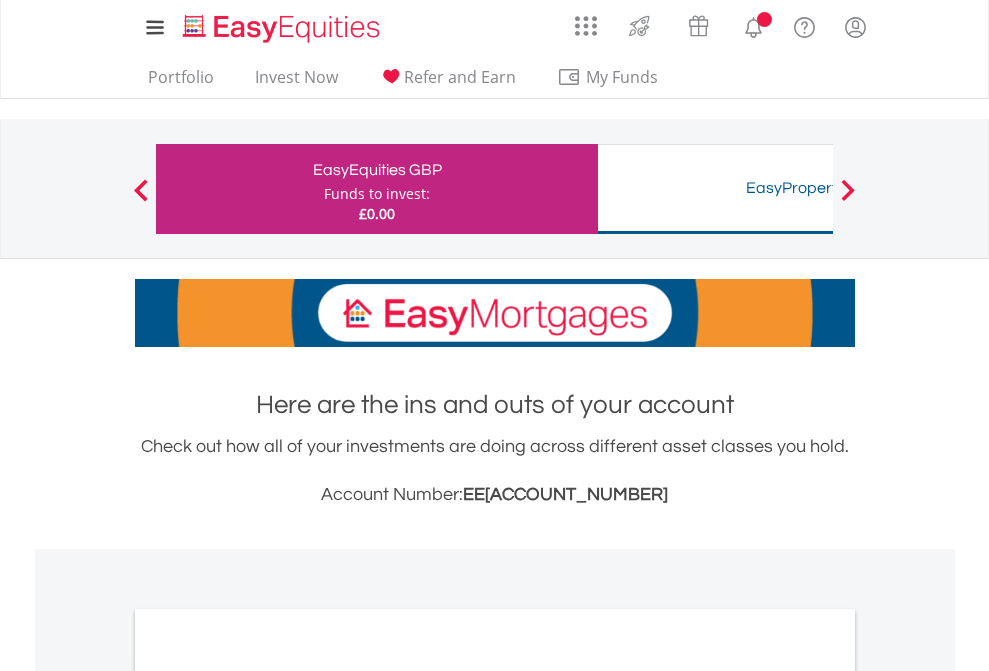 scroll, scrollTop: 0, scrollLeft: 0, axis: both 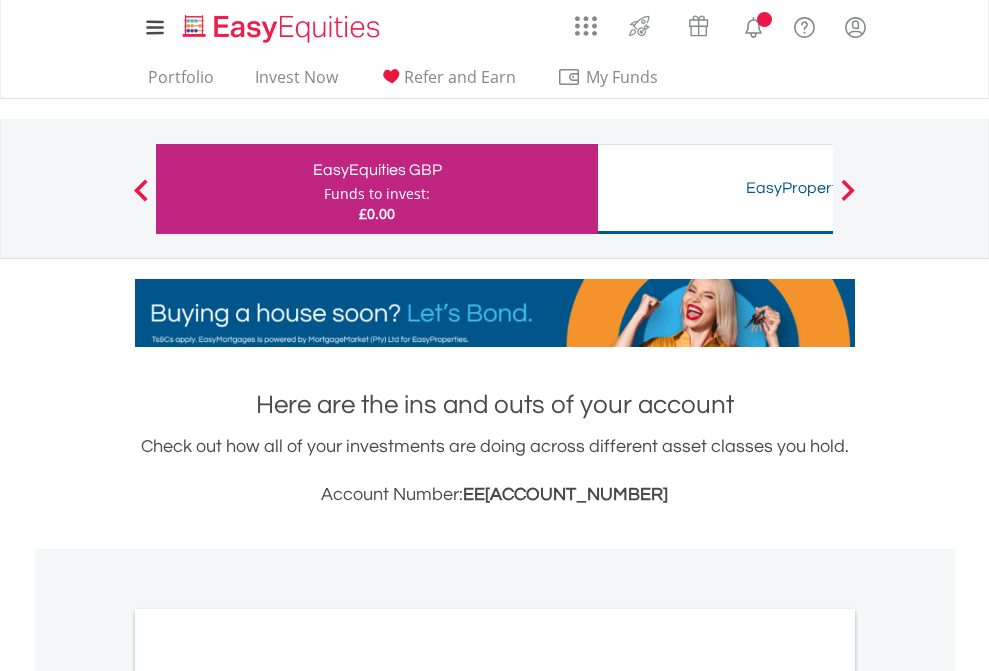 click on "All Holdings" at bounding box center (268, 1096) 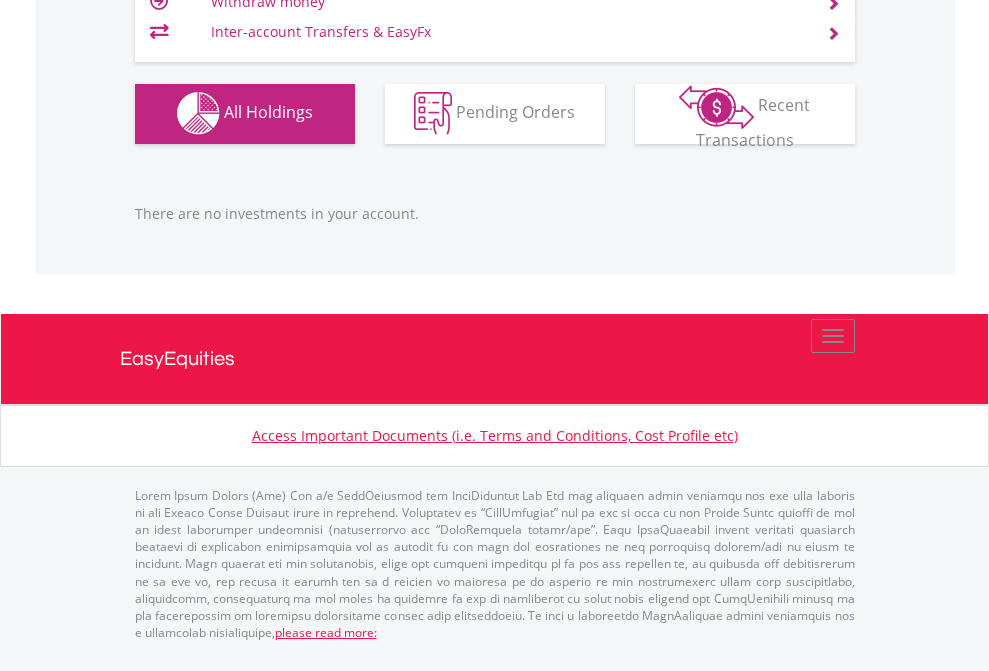 scroll, scrollTop: 1980, scrollLeft: 0, axis: vertical 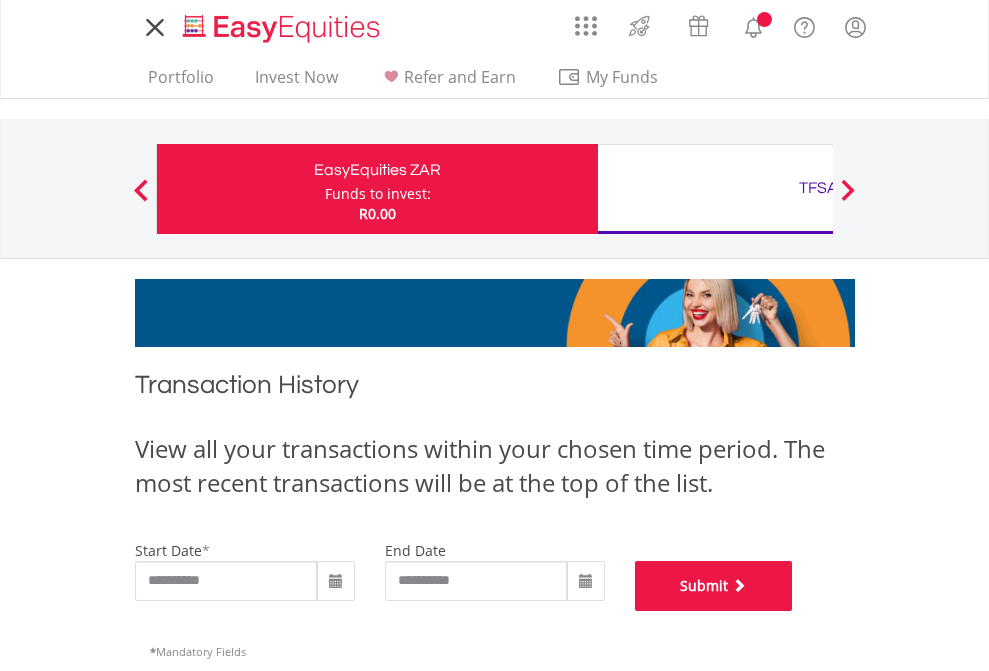 click on "Submit" at bounding box center [714, 586] 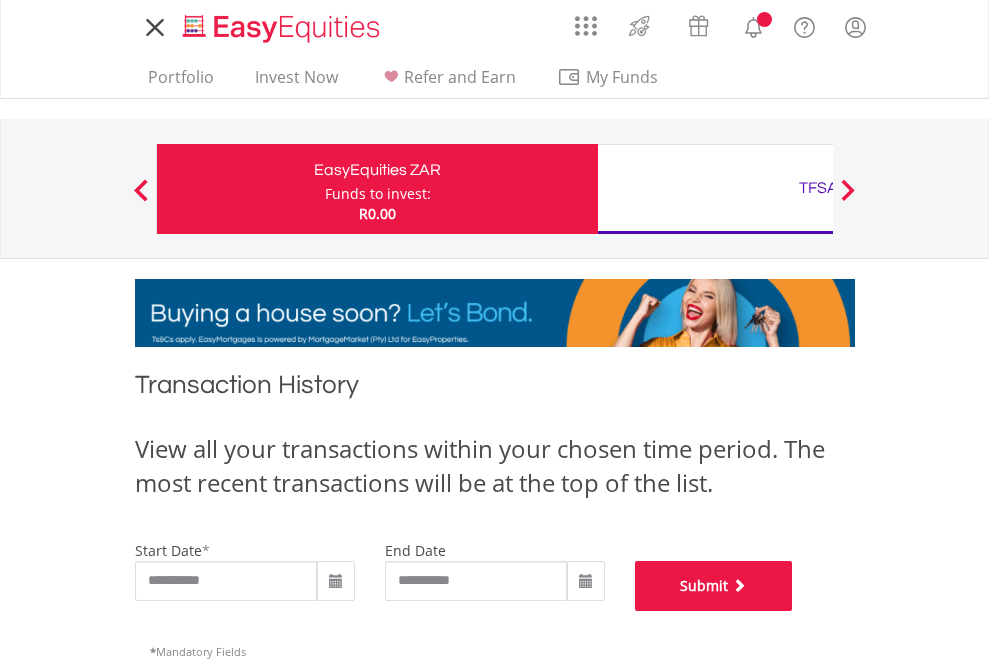 scroll, scrollTop: 811, scrollLeft: 0, axis: vertical 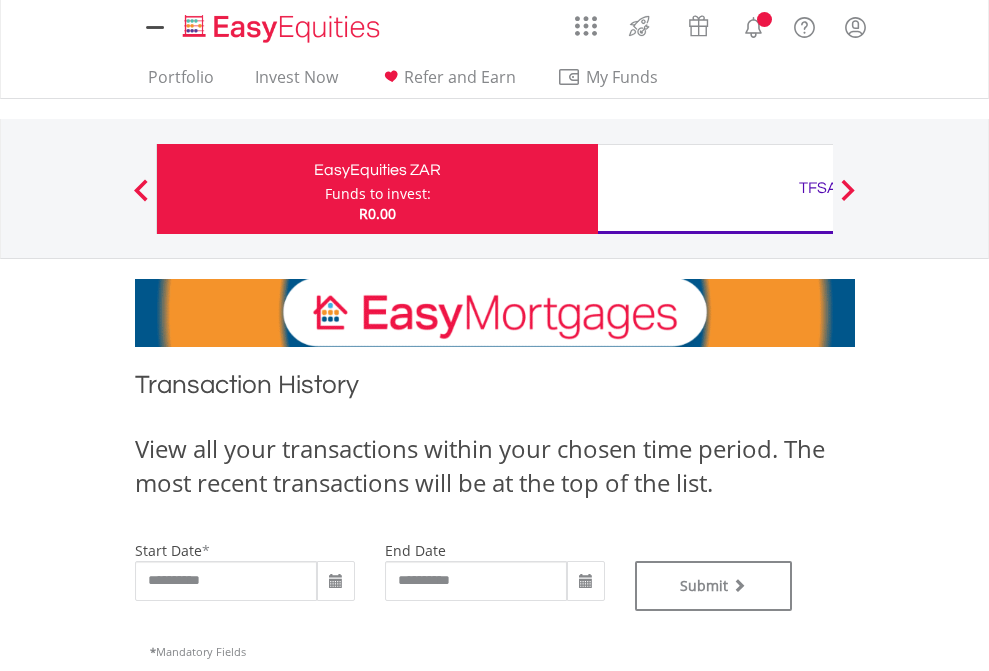 click on "TFSA" at bounding box center [818, 188] 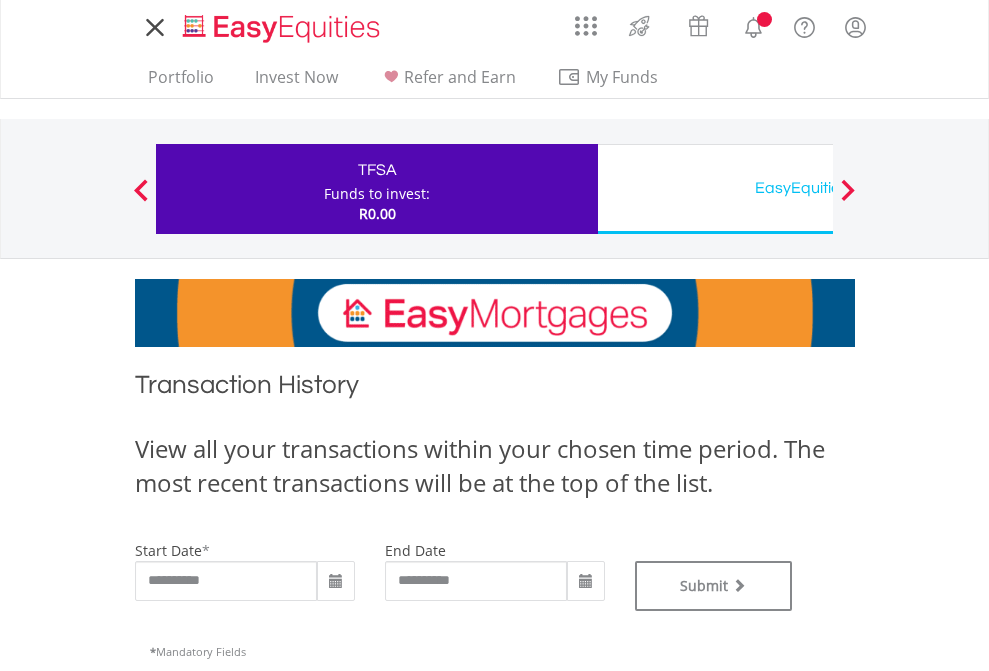 scroll, scrollTop: 0, scrollLeft: 0, axis: both 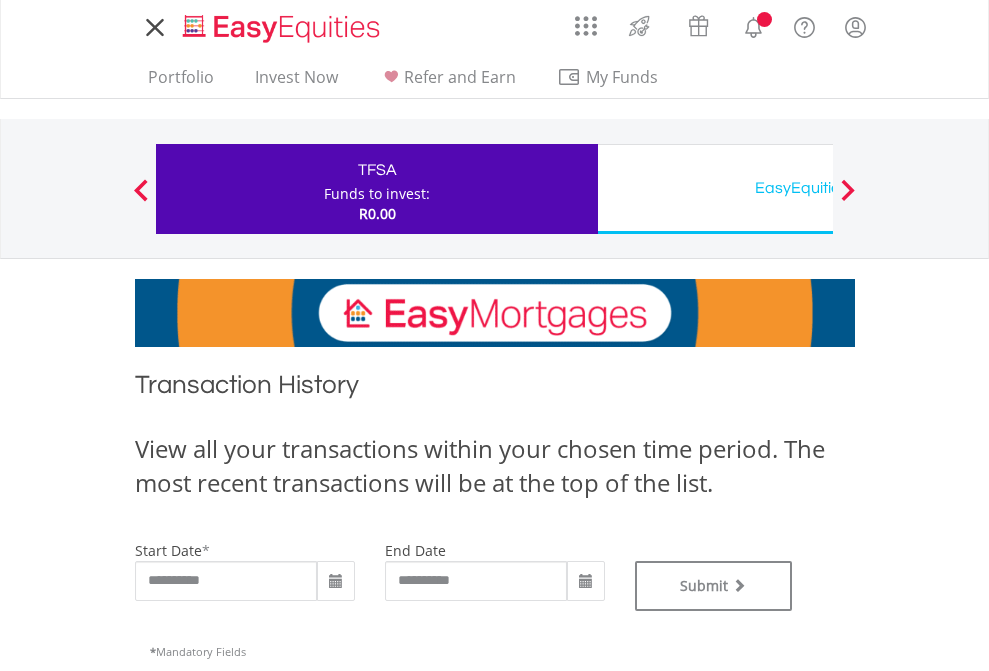 type on "**********" 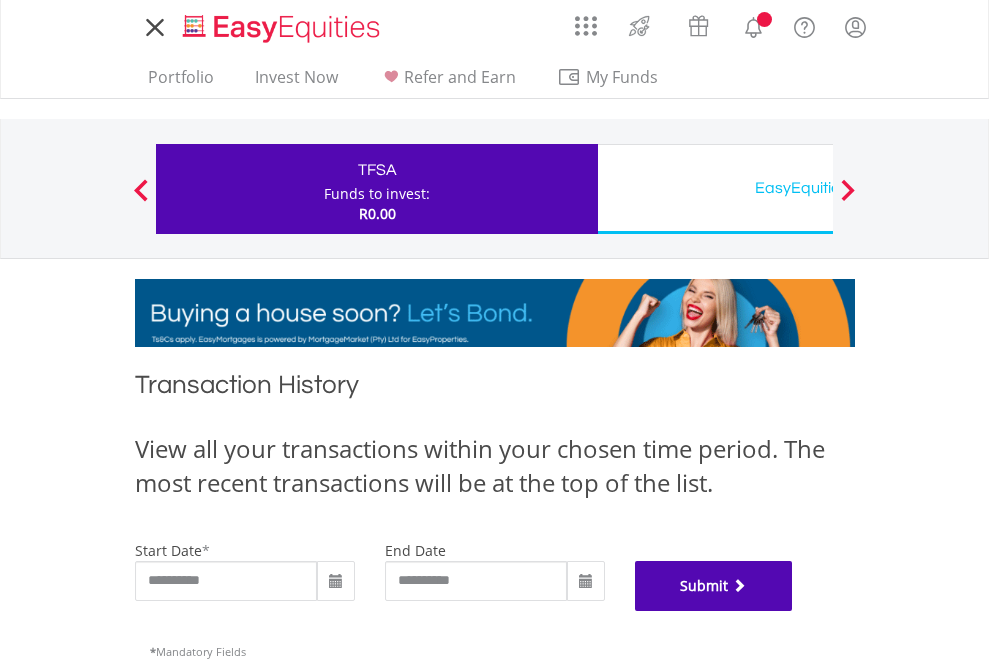 click on "Submit" at bounding box center (714, 586) 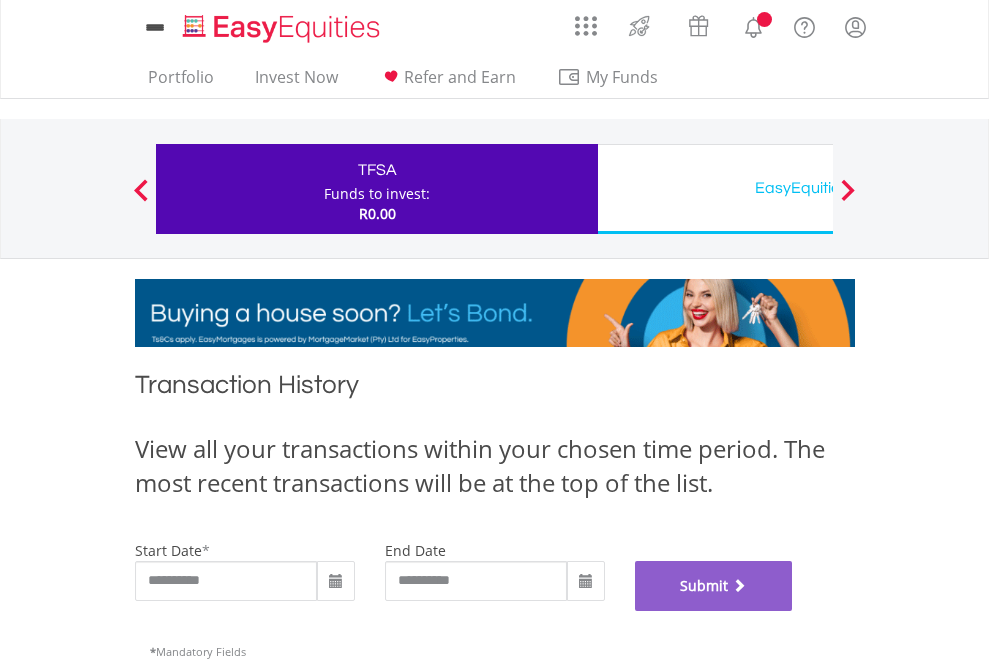 scroll, scrollTop: 811, scrollLeft: 0, axis: vertical 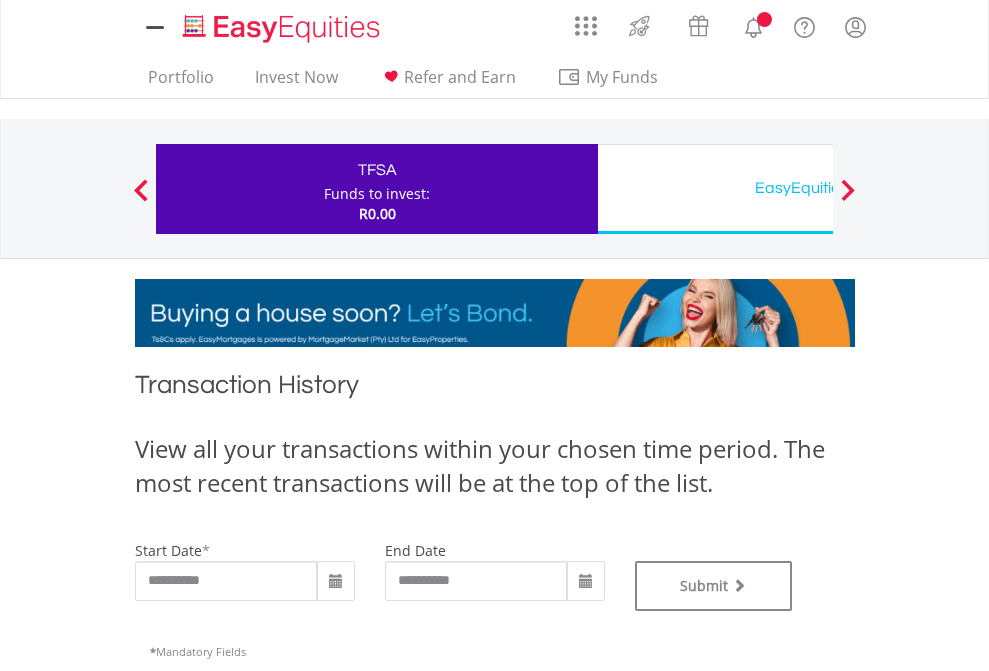 click on "EasyEquities USD" at bounding box center (818, 188) 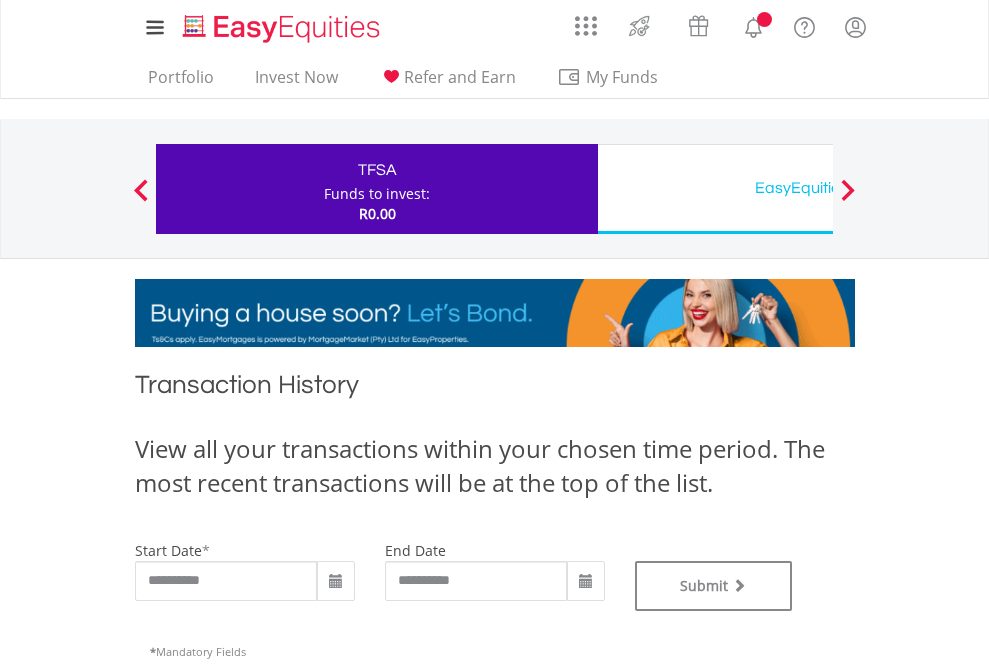 type on "**********" 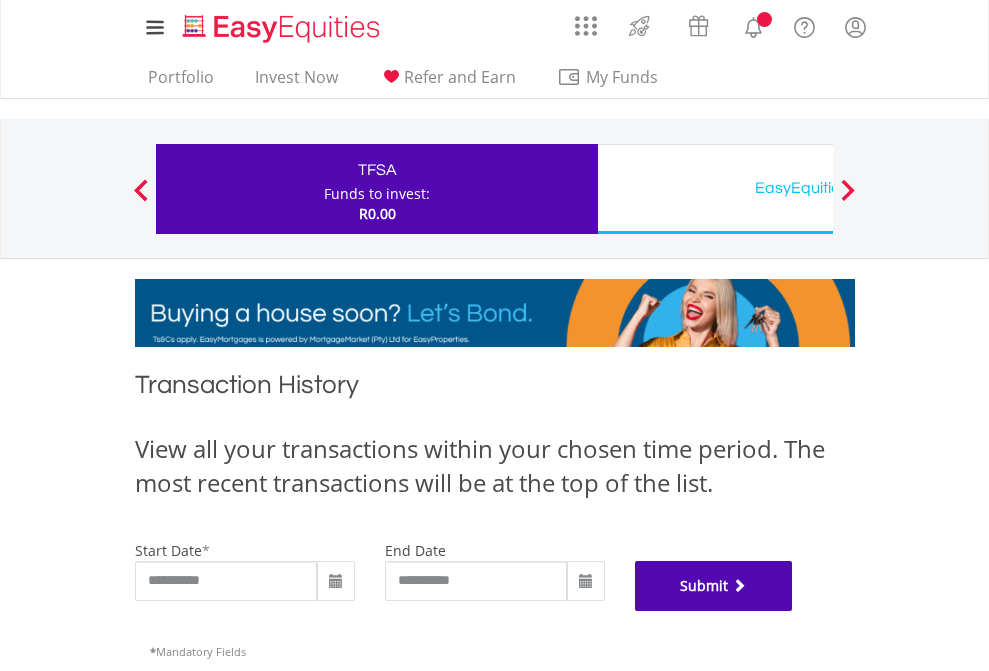 click on "Submit" at bounding box center [714, 586] 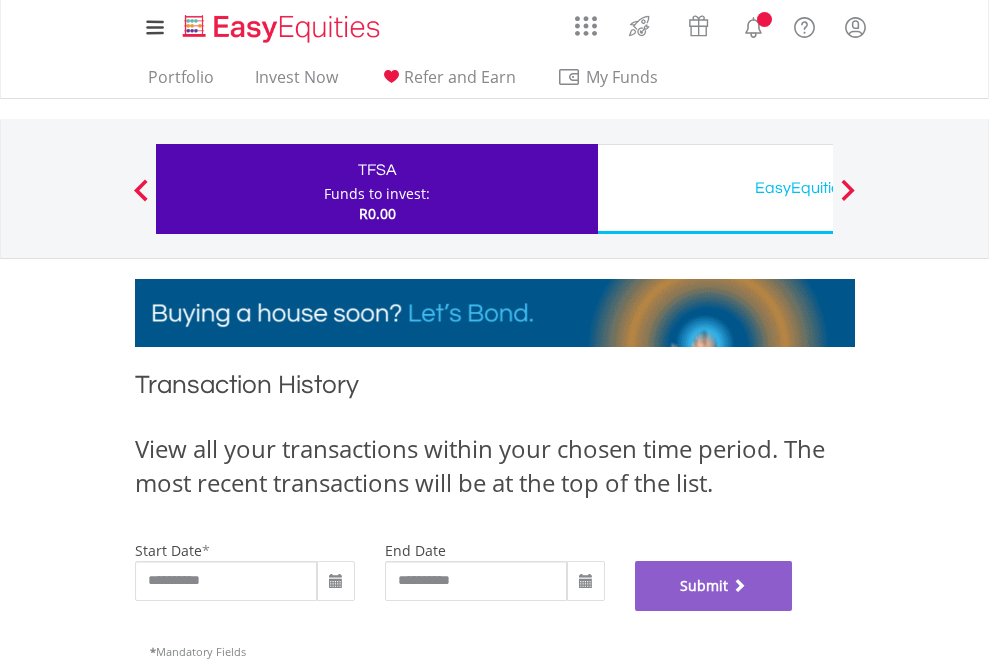 scroll, scrollTop: 811, scrollLeft: 0, axis: vertical 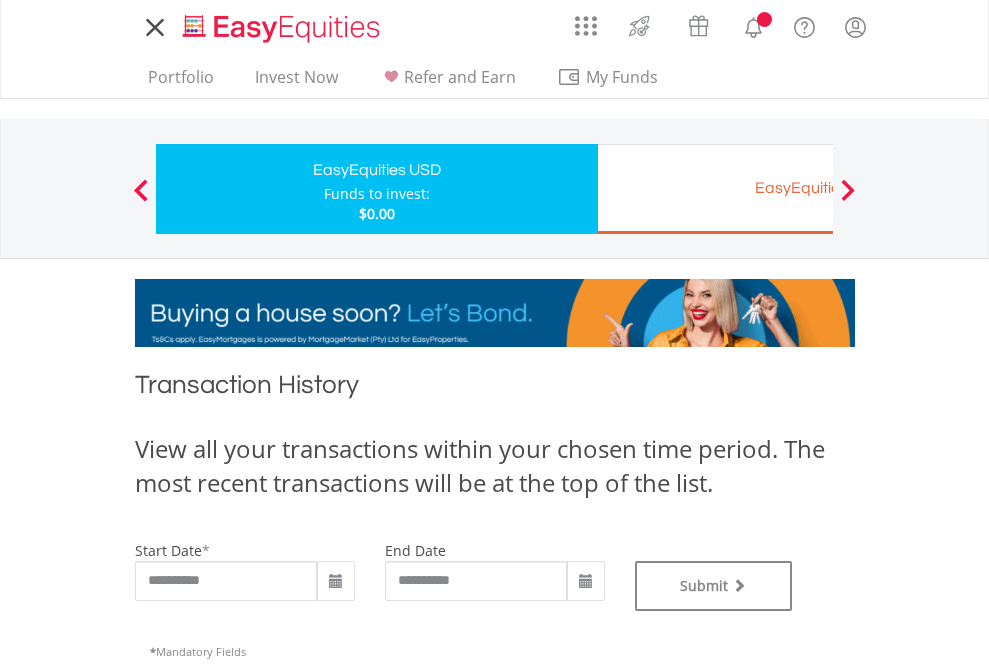click on "EasyEquities EUR" at bounding box center (818, 188) 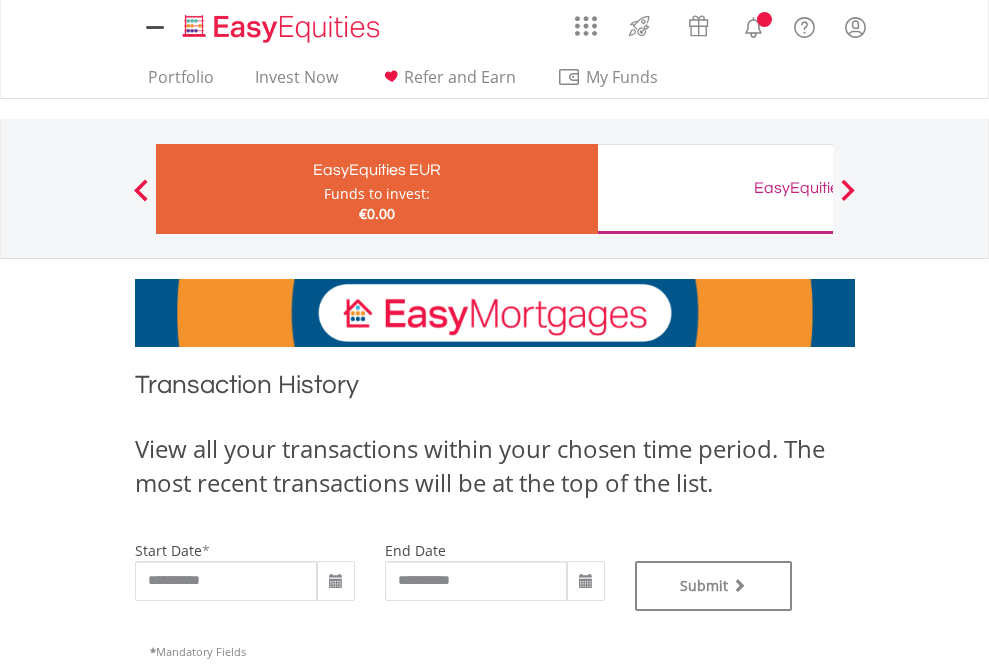 scroll, scrollTop: 0, scrollLeft: 0, axis: both 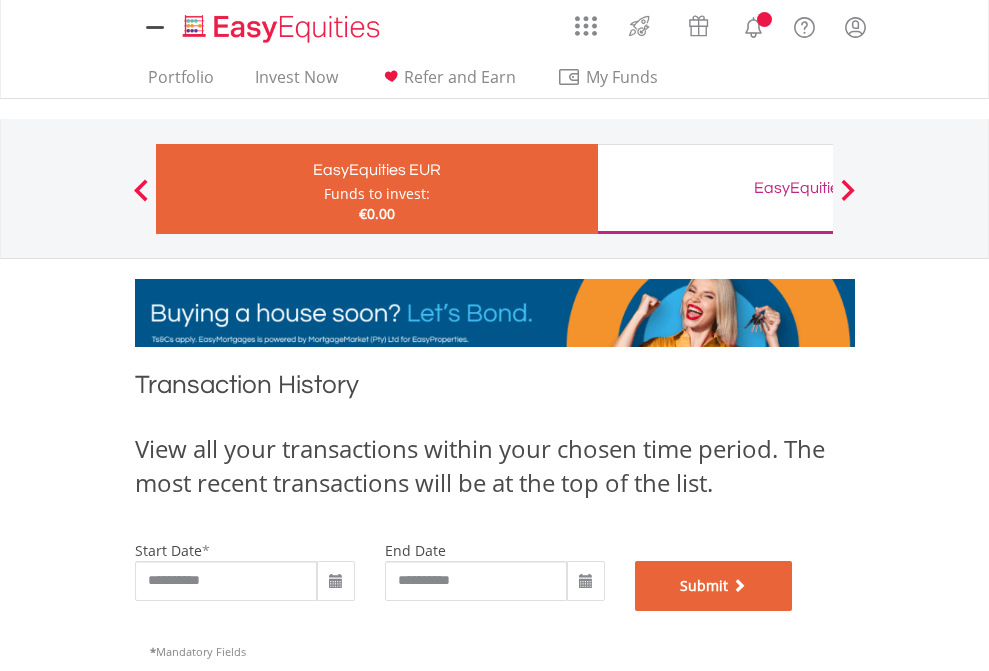 click on "Submit" at bounding box center (714, 586) 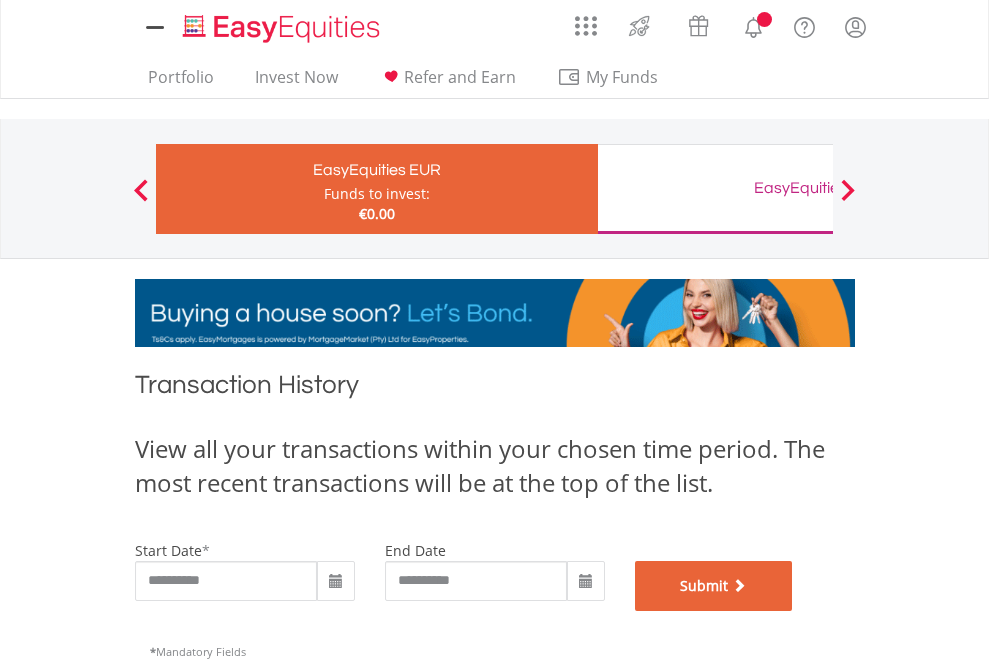 scroll, scrollTop: 811, scrollLeft: 0, axis: vertical 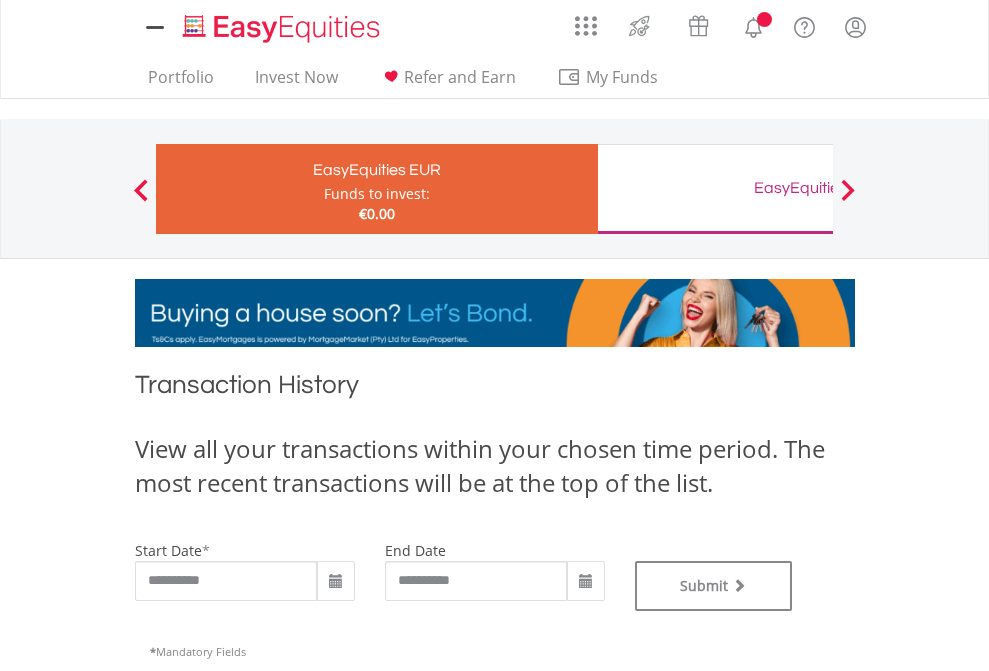 click on "EasyEquities GBP" at bounding box center [818, 188] 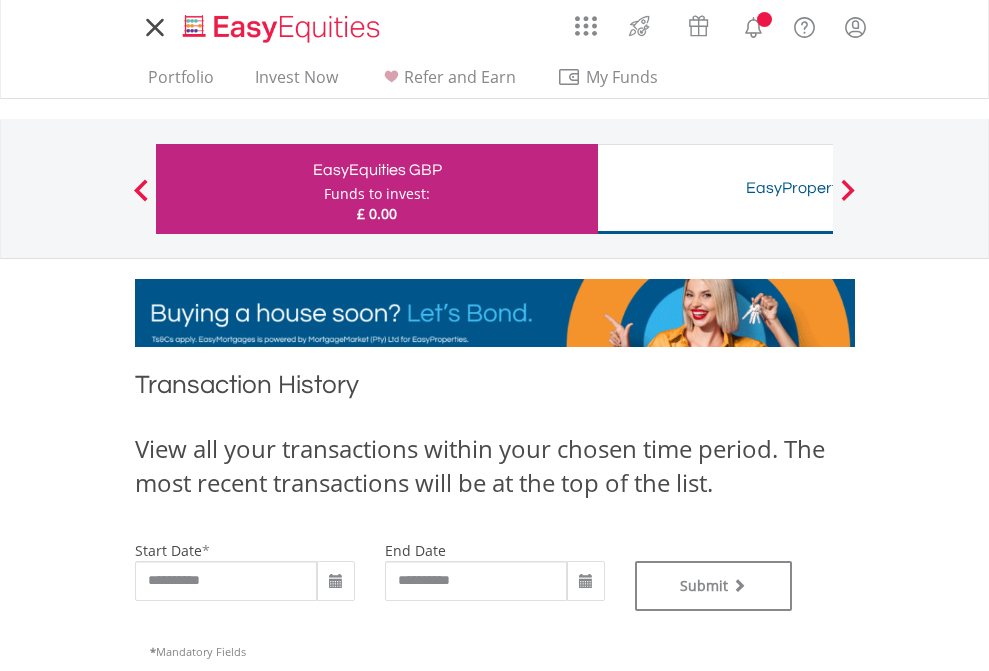 scroll, scrollTop: 0, scrollLeft: 0, axis: both 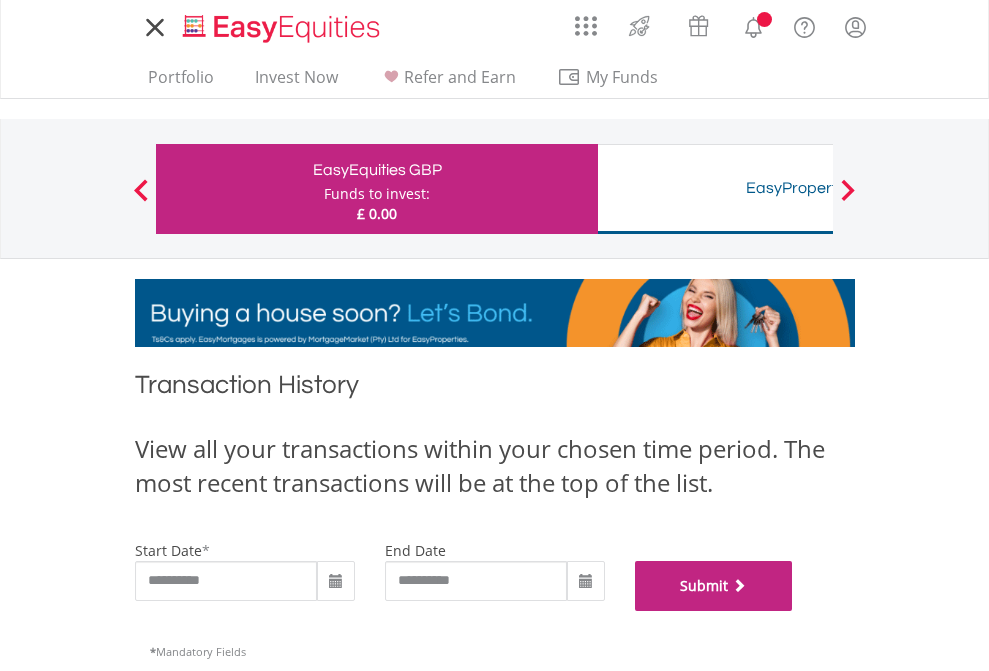 click on "Submit" at bounding box center [714, 586] 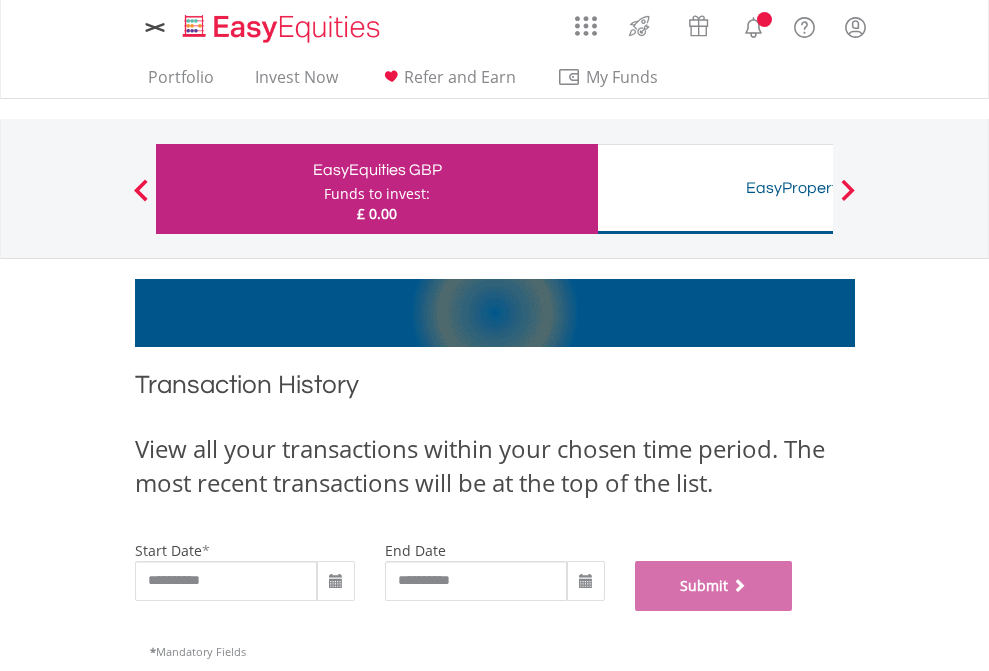 scroll, scrollTop: 811, scrollLeft: 0, axis: vertical 